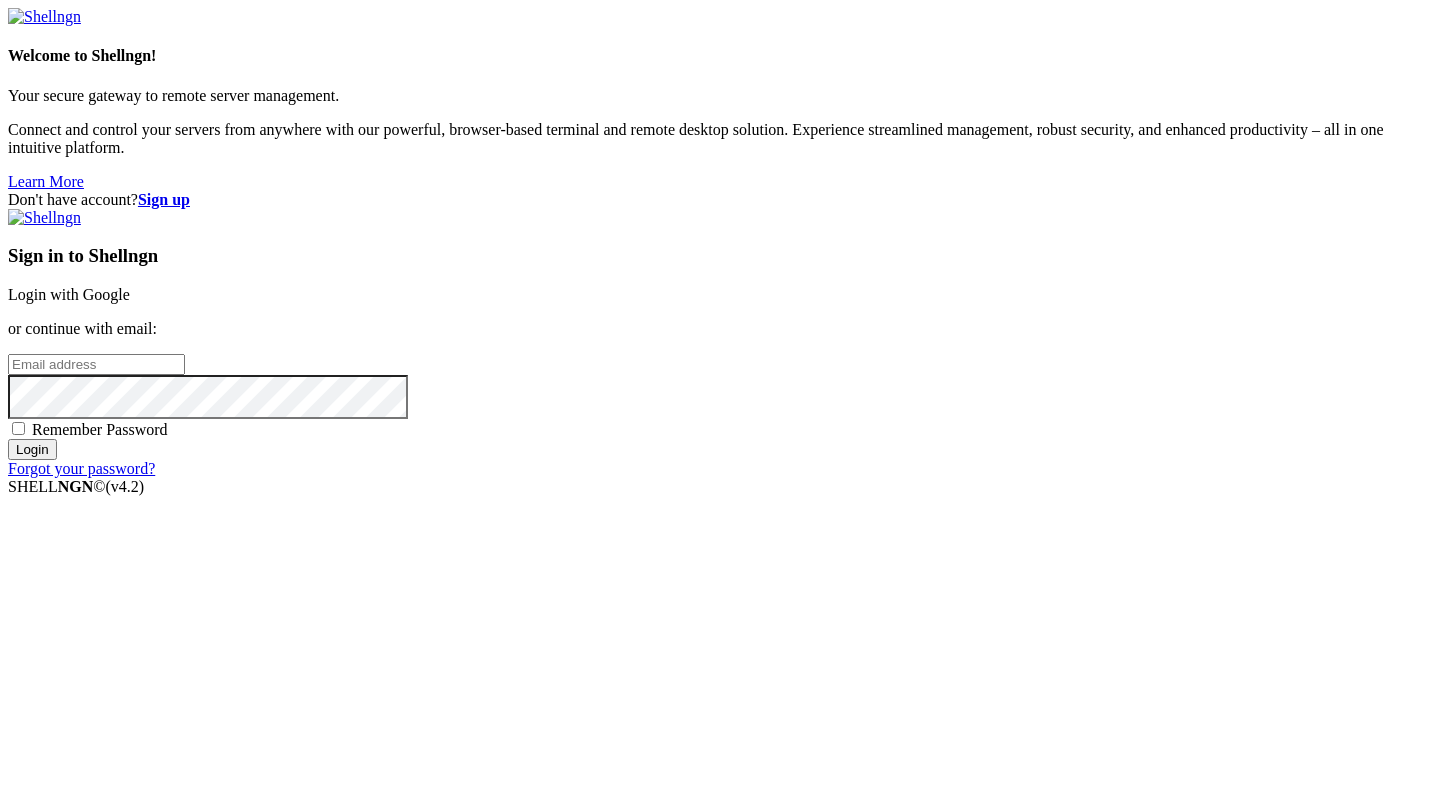 scroll, scrollTop: 0, scrollLeft: 0, axis: both 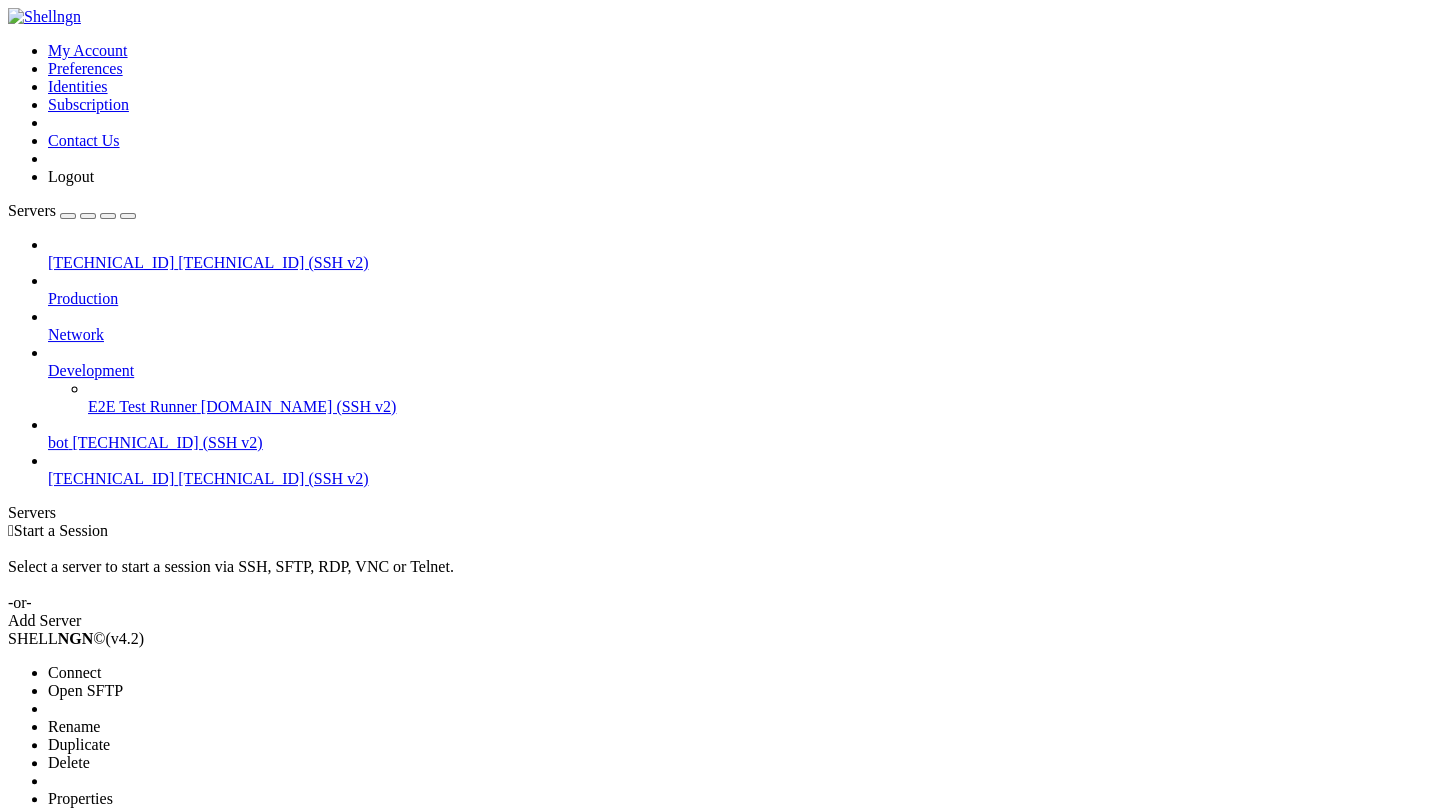 click on "Delete" at bounding box center [139, 763] 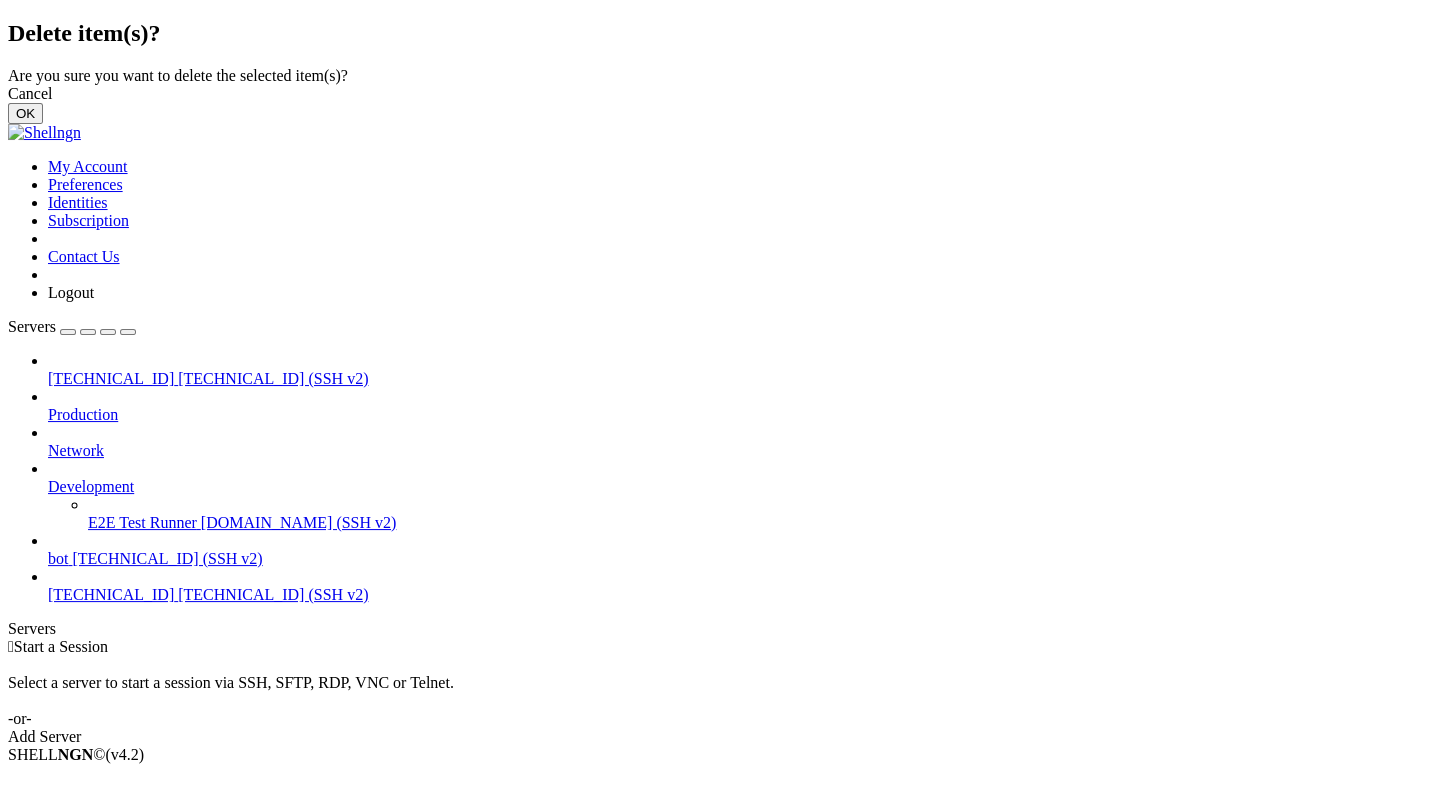 click on "OK" at bounding box center [25, 113] 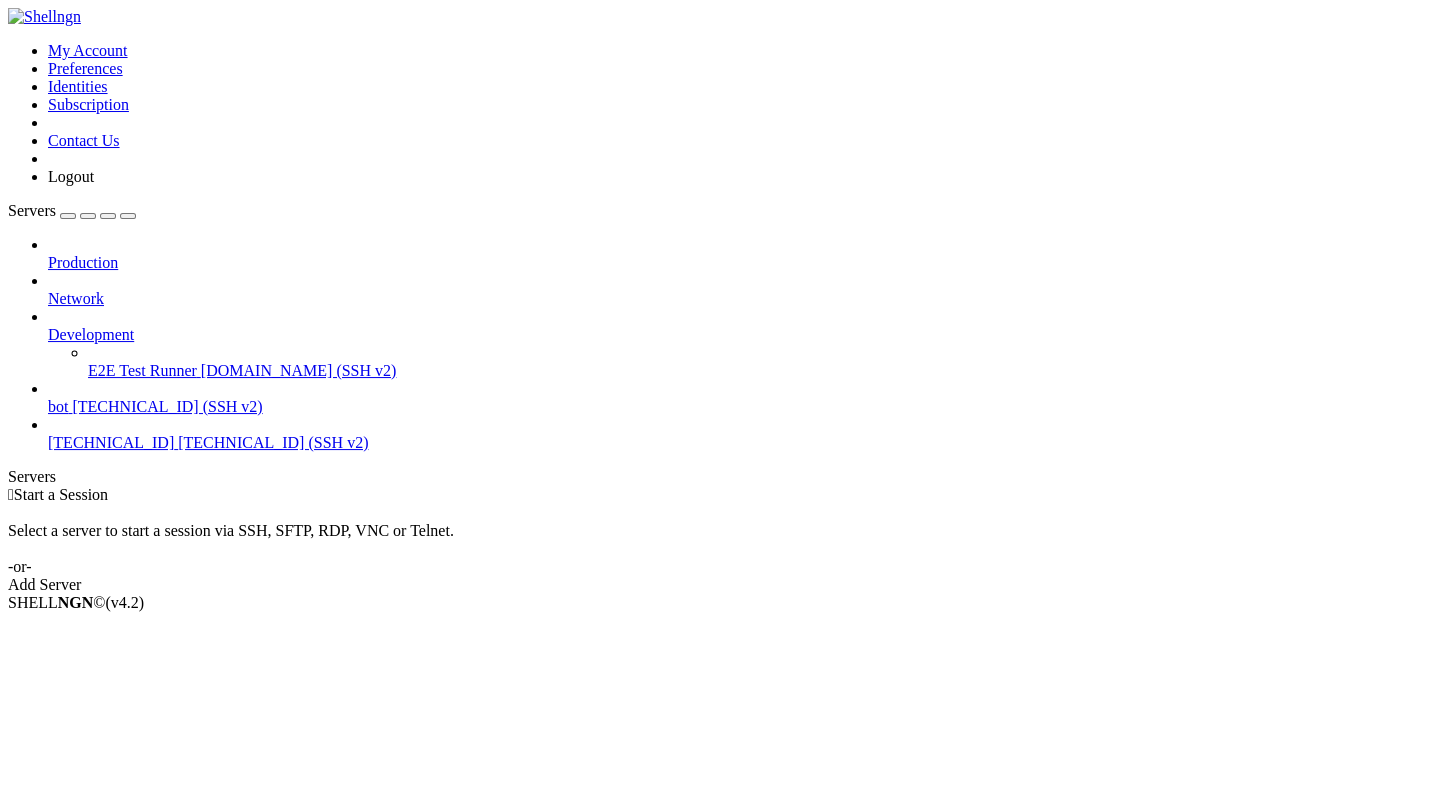 click on "Add Server" at bounding box center [723, 585] 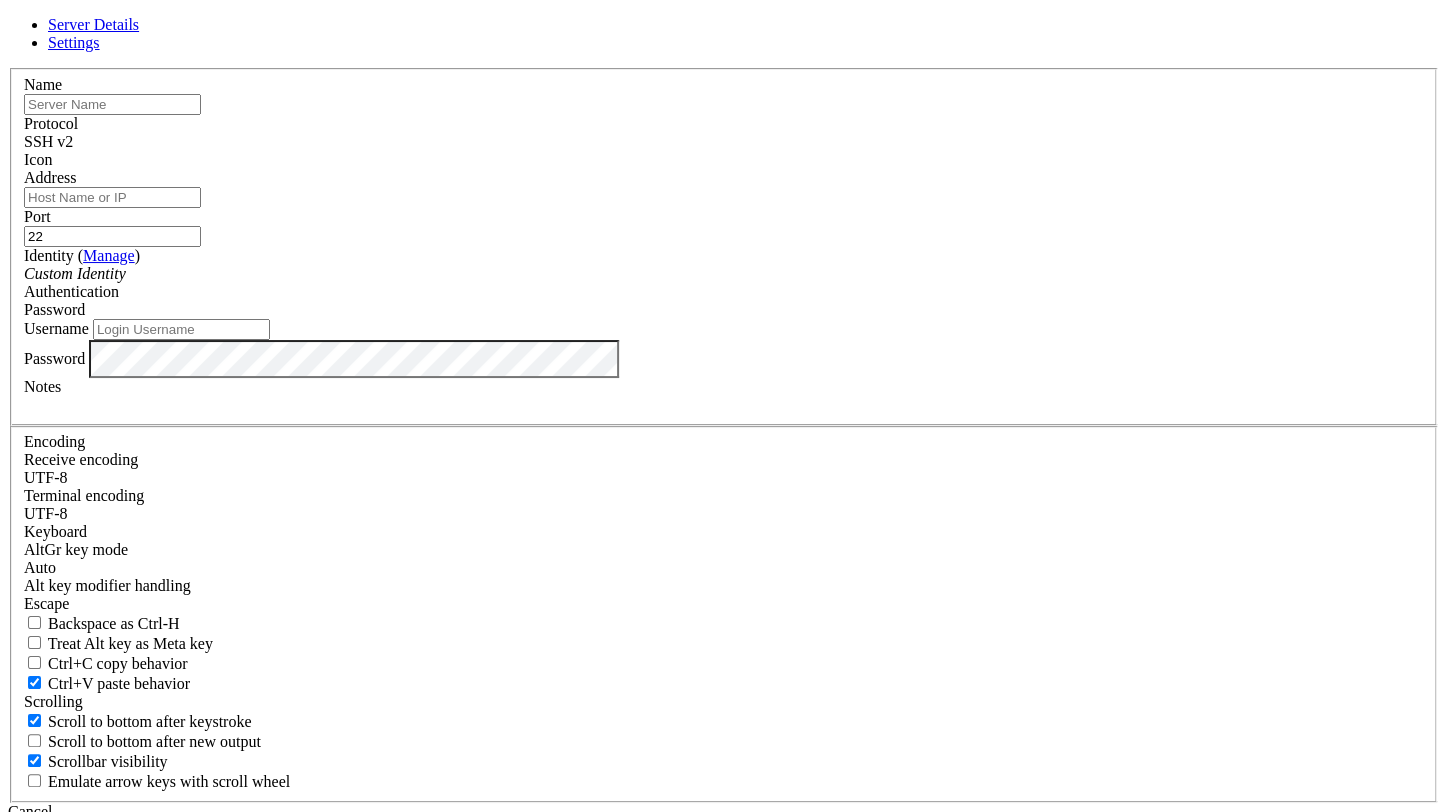 click at bounding box center [112, 104] 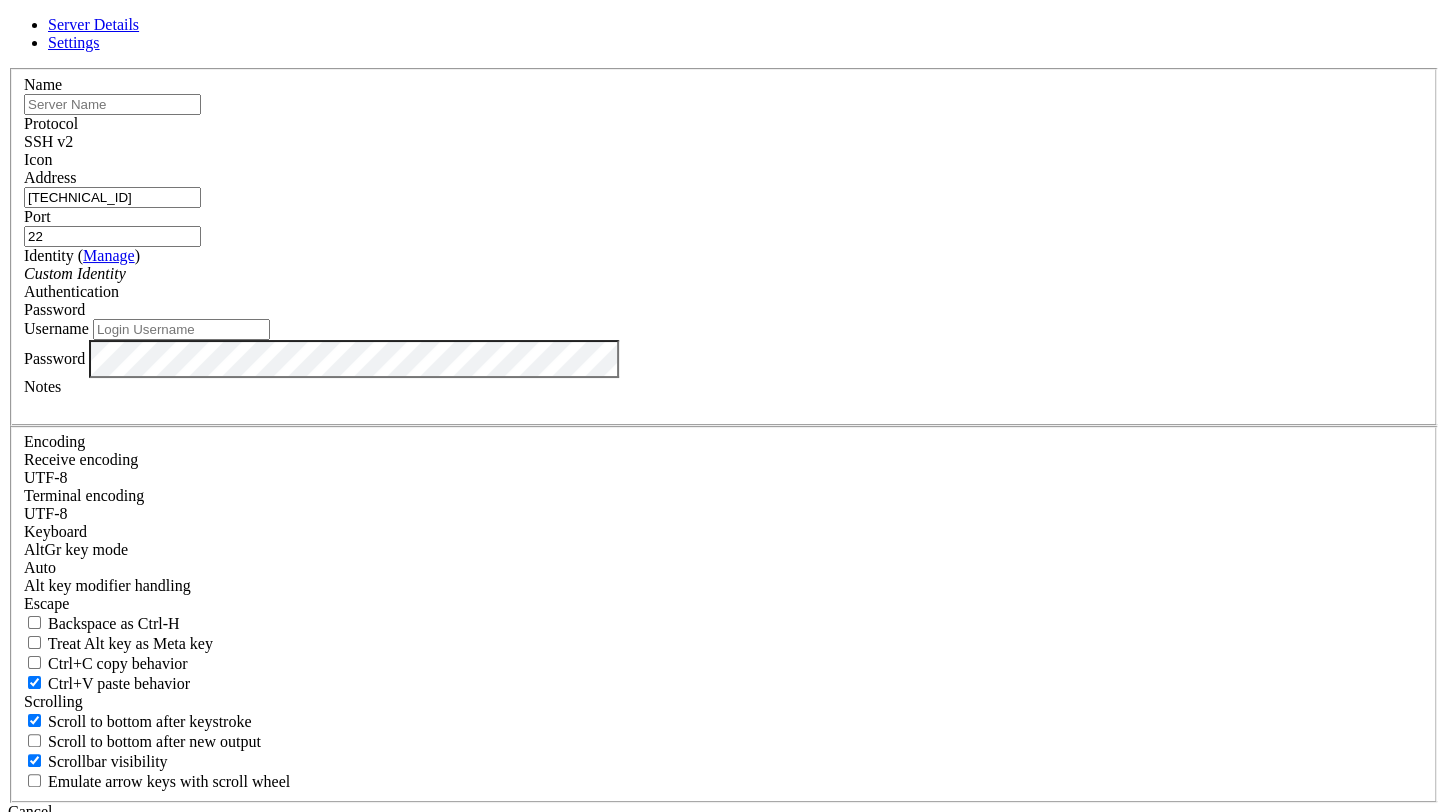 type on "[TECHNICAL_ID]" 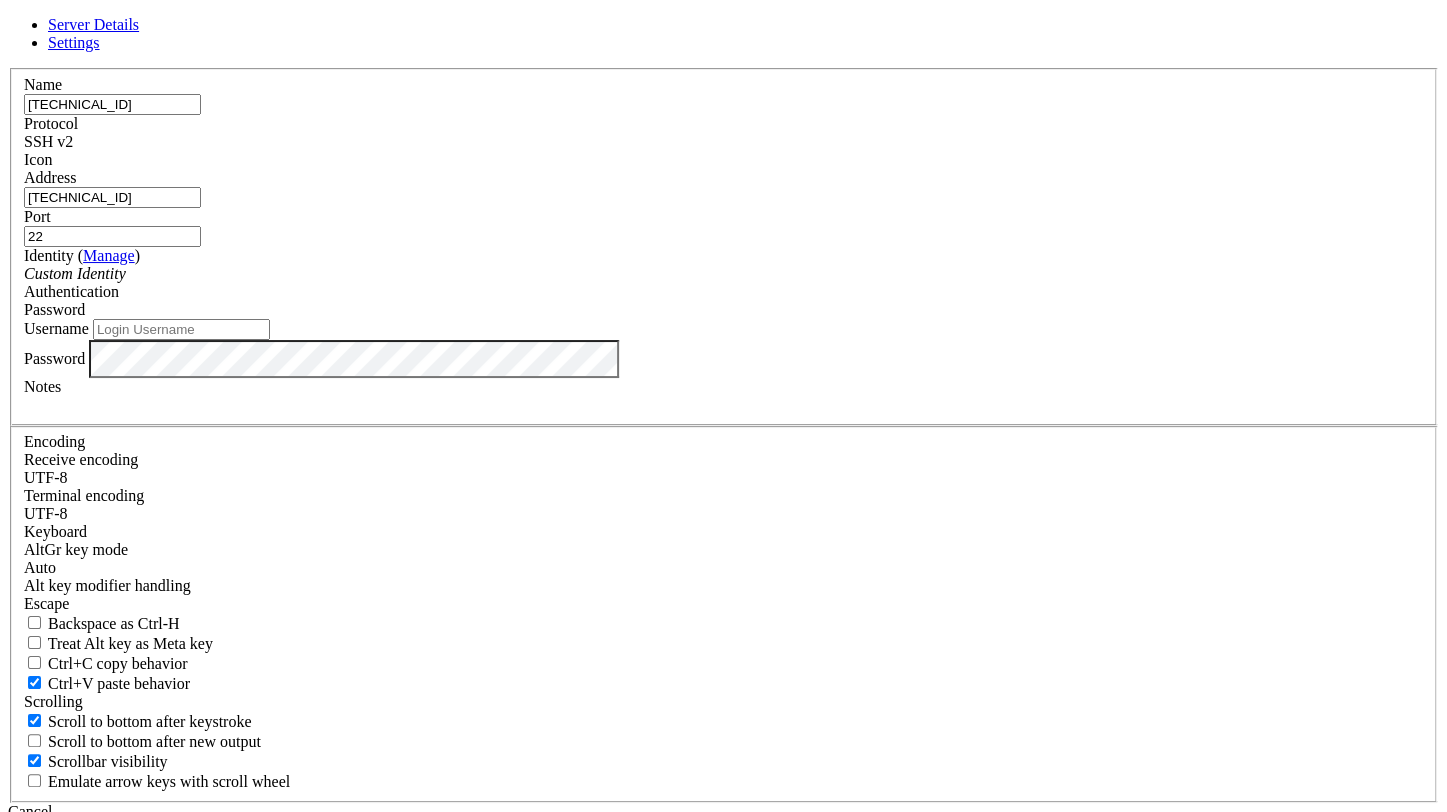 type on "[TECHNICAL_ID]" 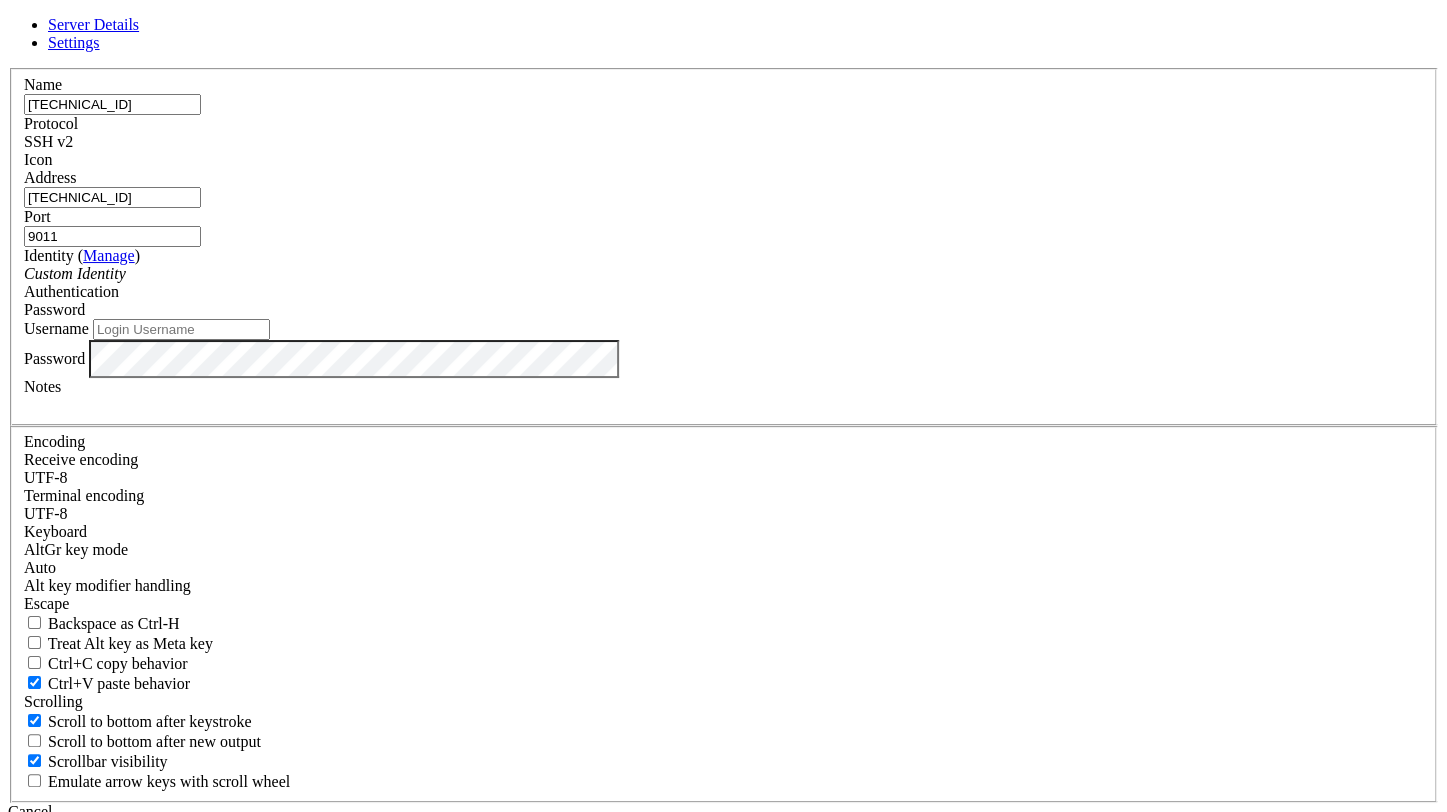 type on "9011" 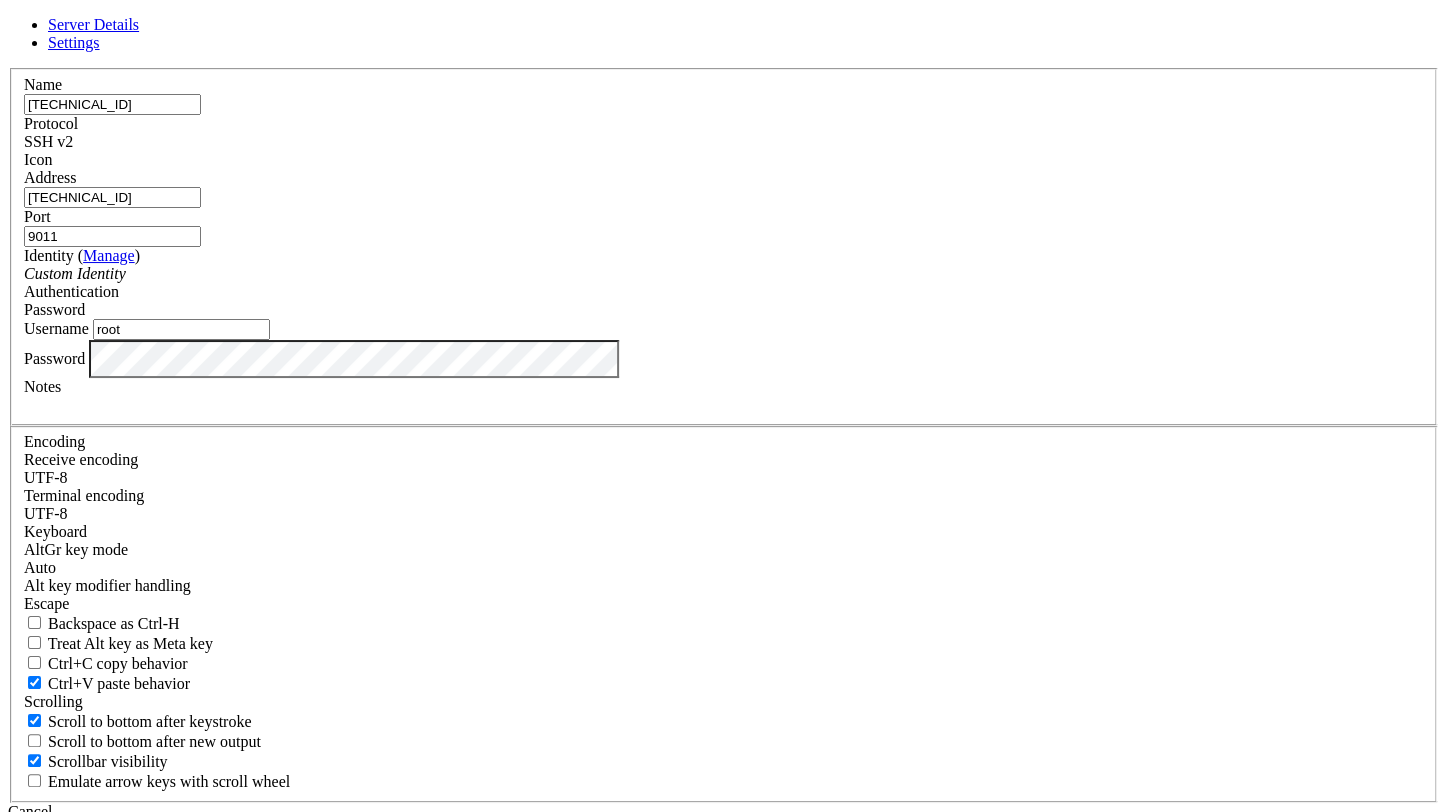 type on "root" 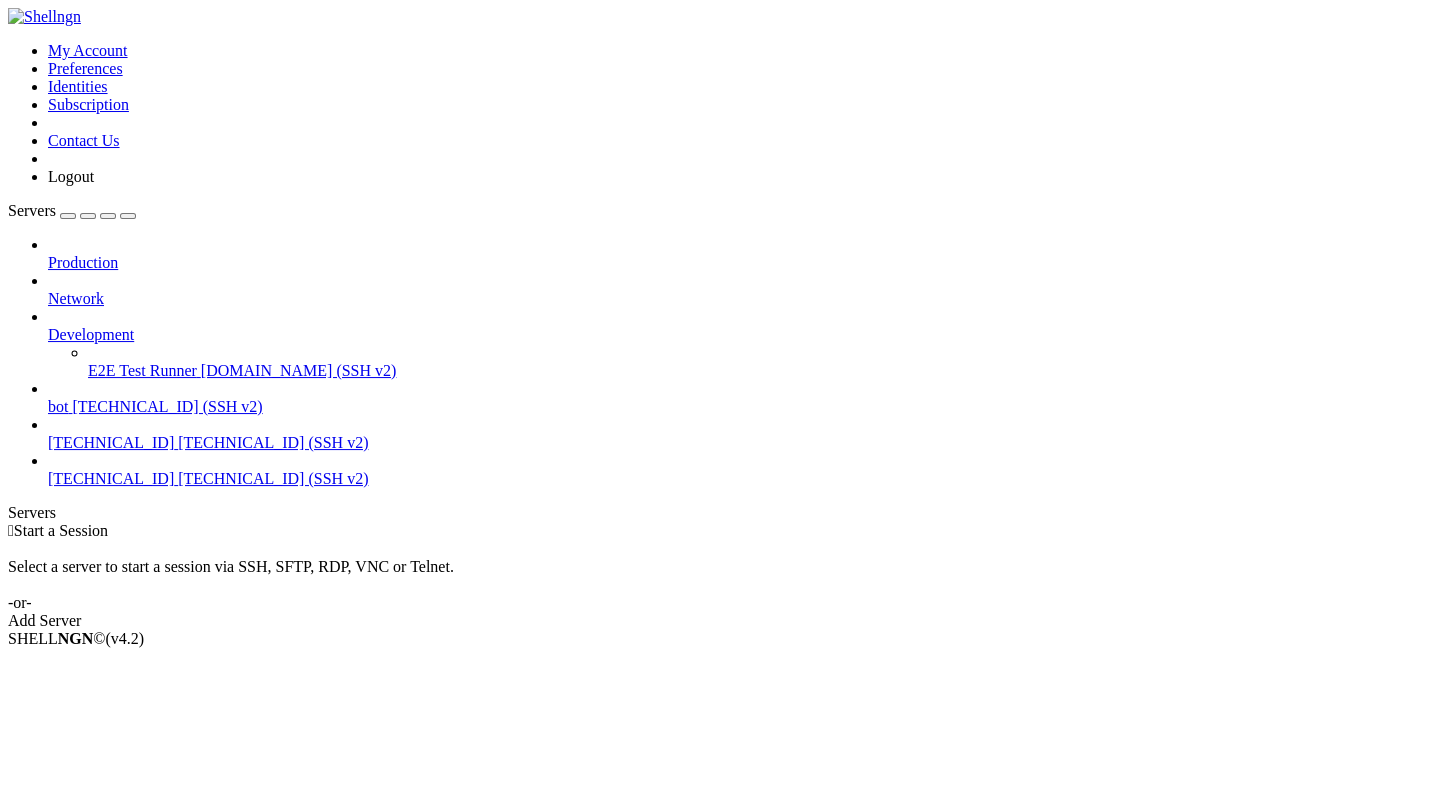 click on "[TECHNICAL_ID] (SSH v2)" at bounding box center (273, 478) 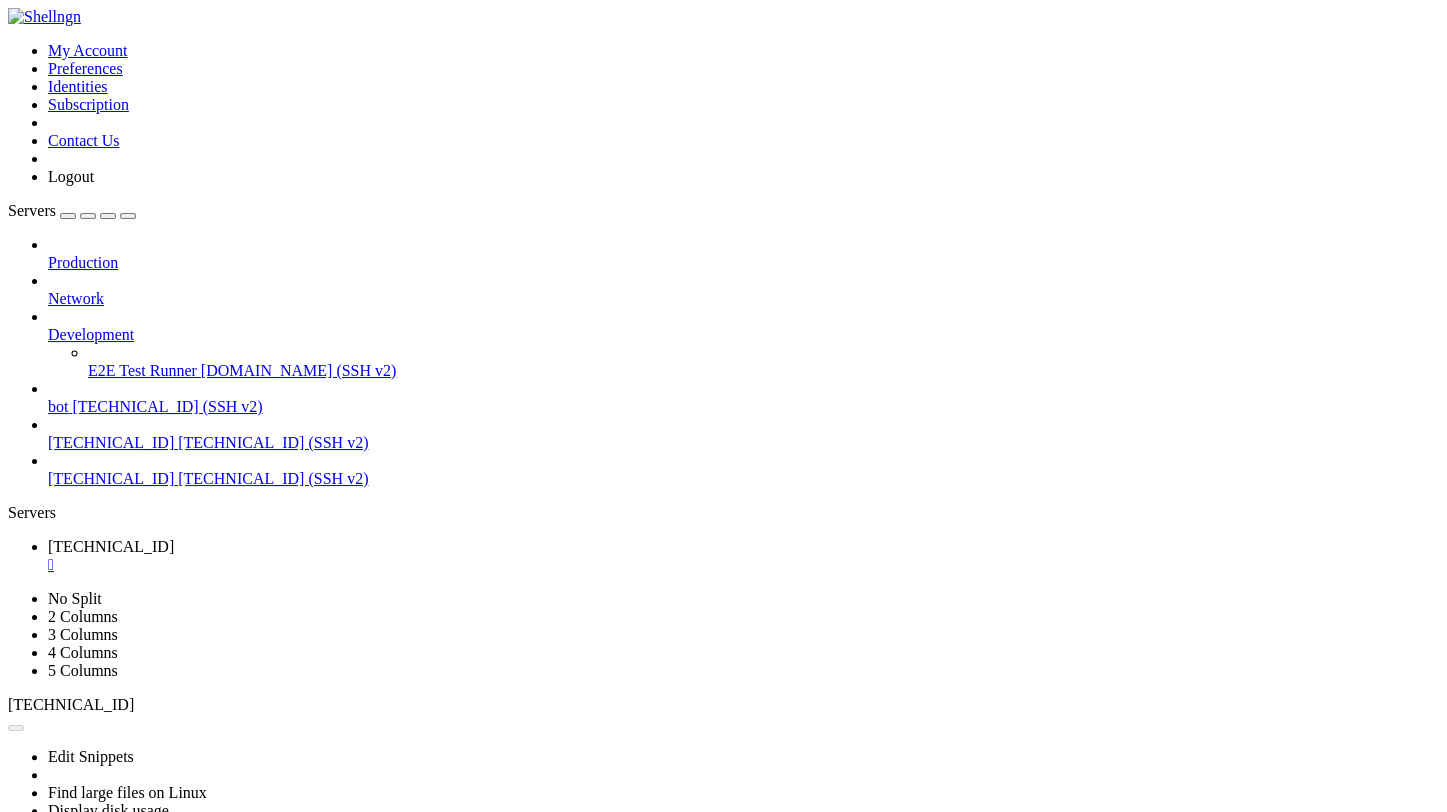 scroll, scrollTop: 0, scrollLeft: 0, axis: both 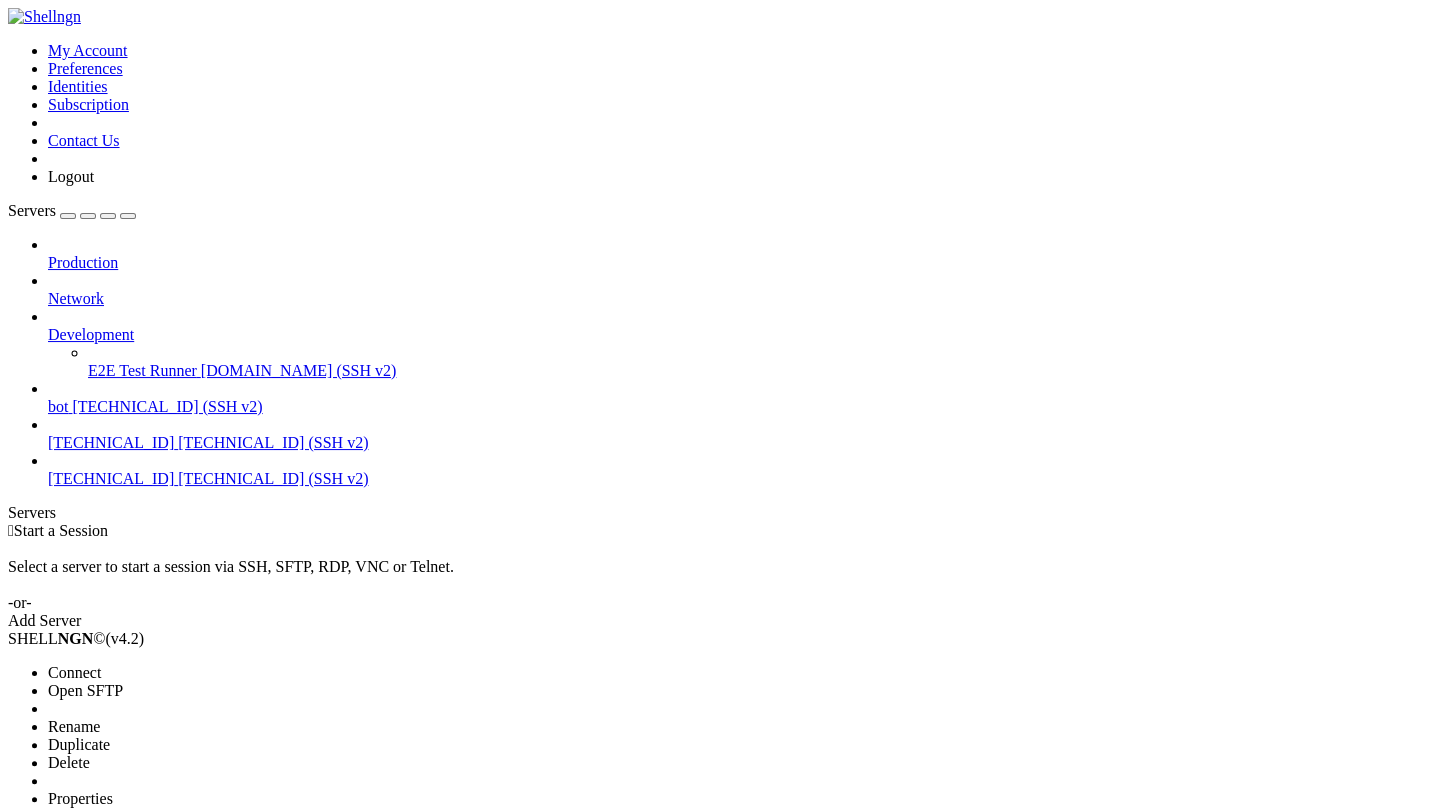 click on "Properties" at bounding box center [139, 799] 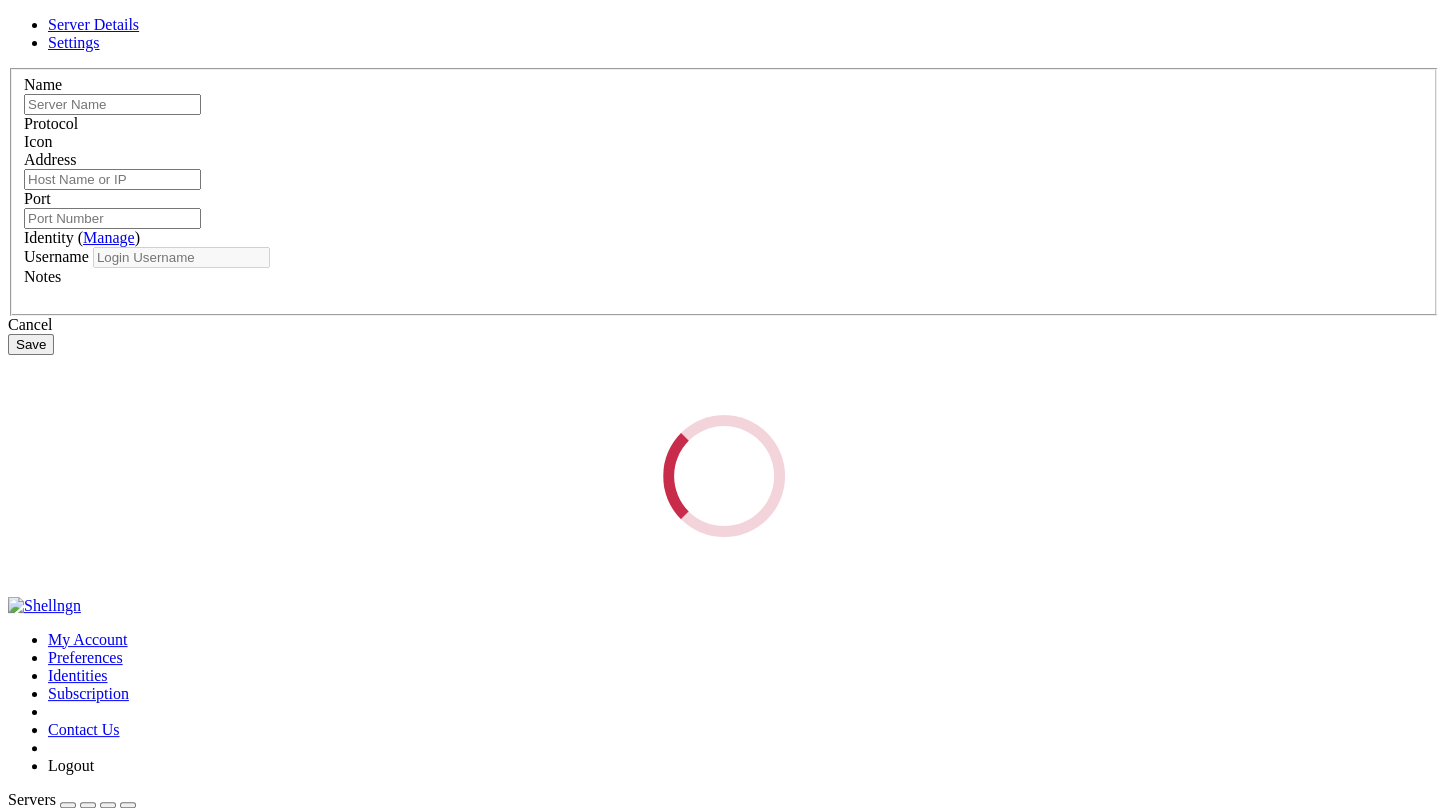 type on "[TECHNICAL_ID]" 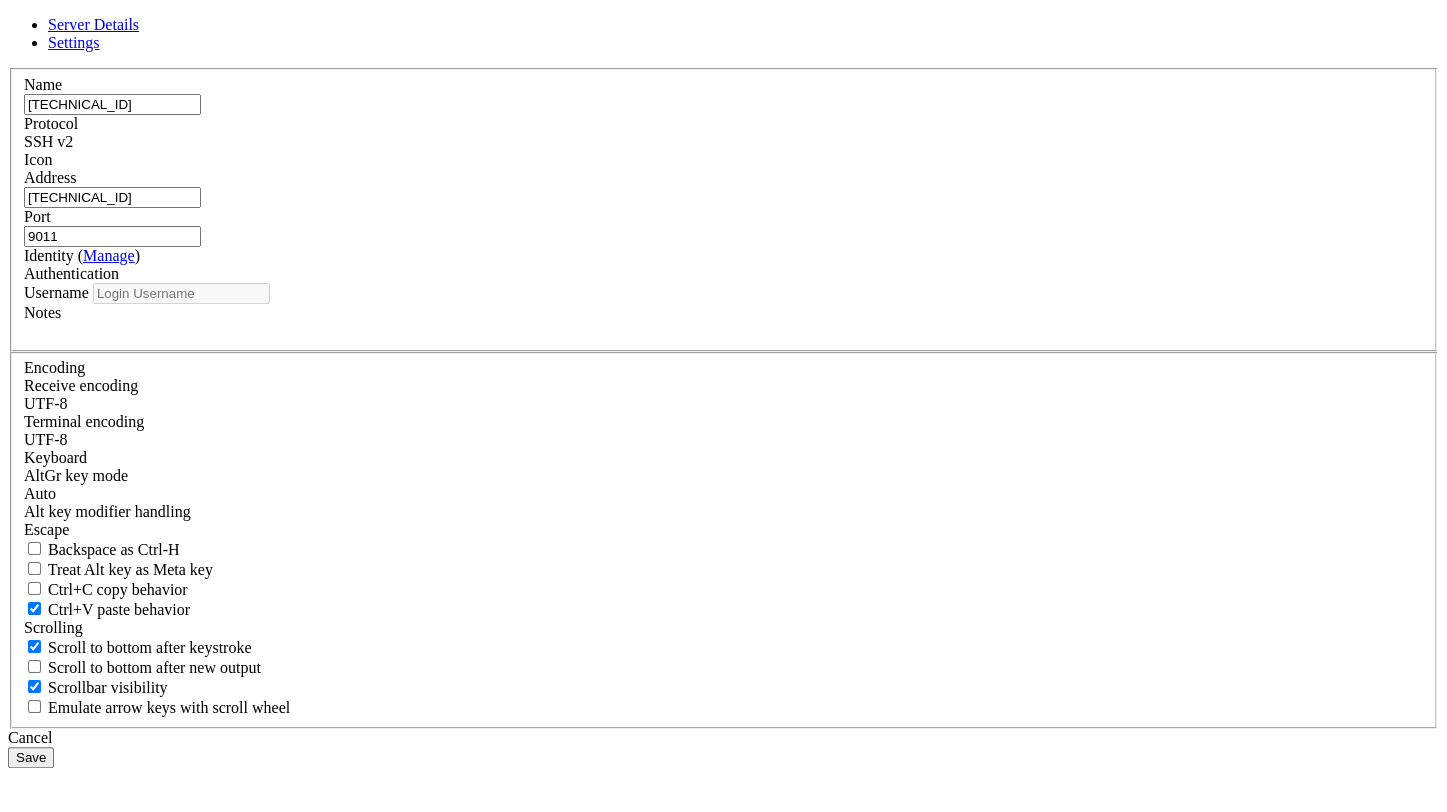 type on "root" 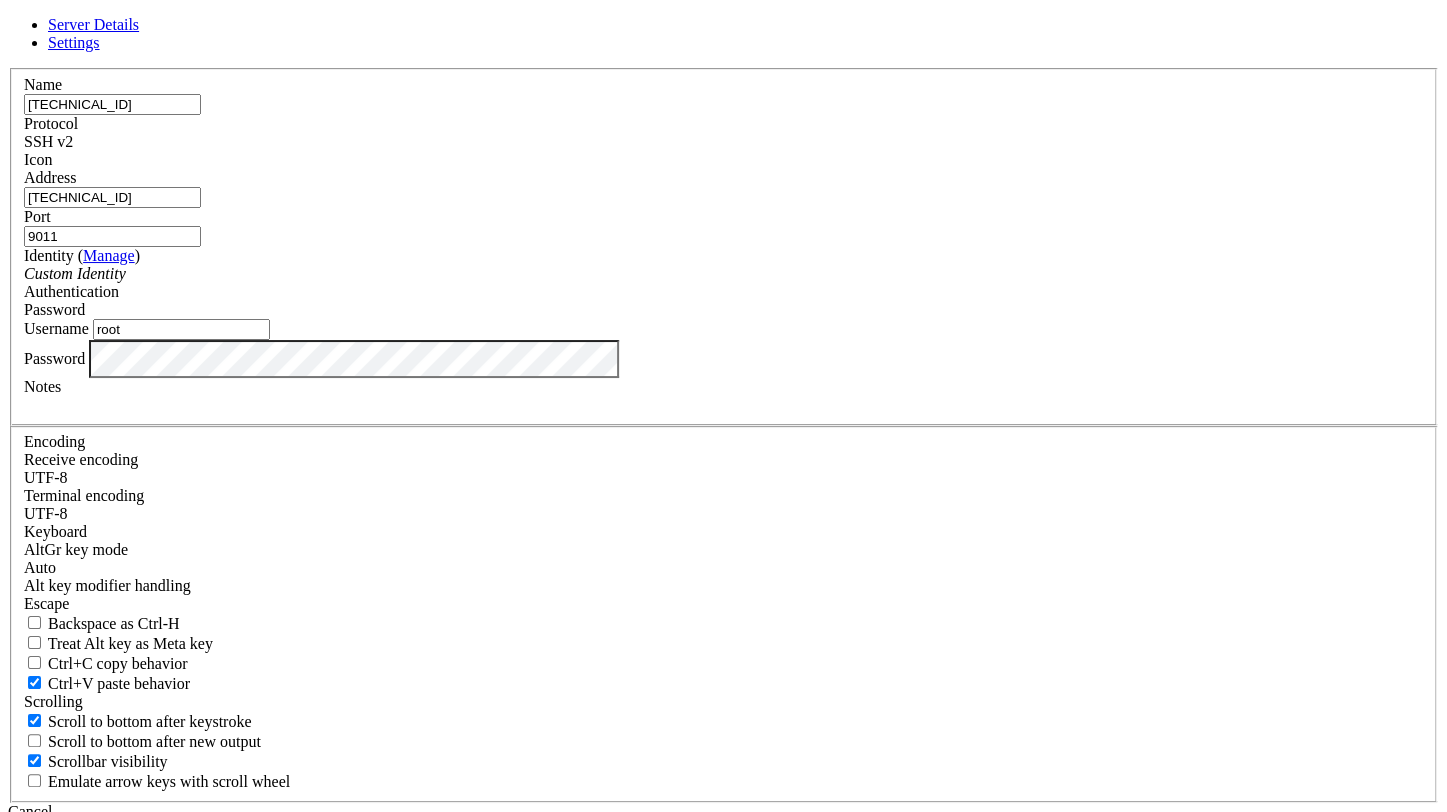 click on "9011" at bounding box center [112, 236] 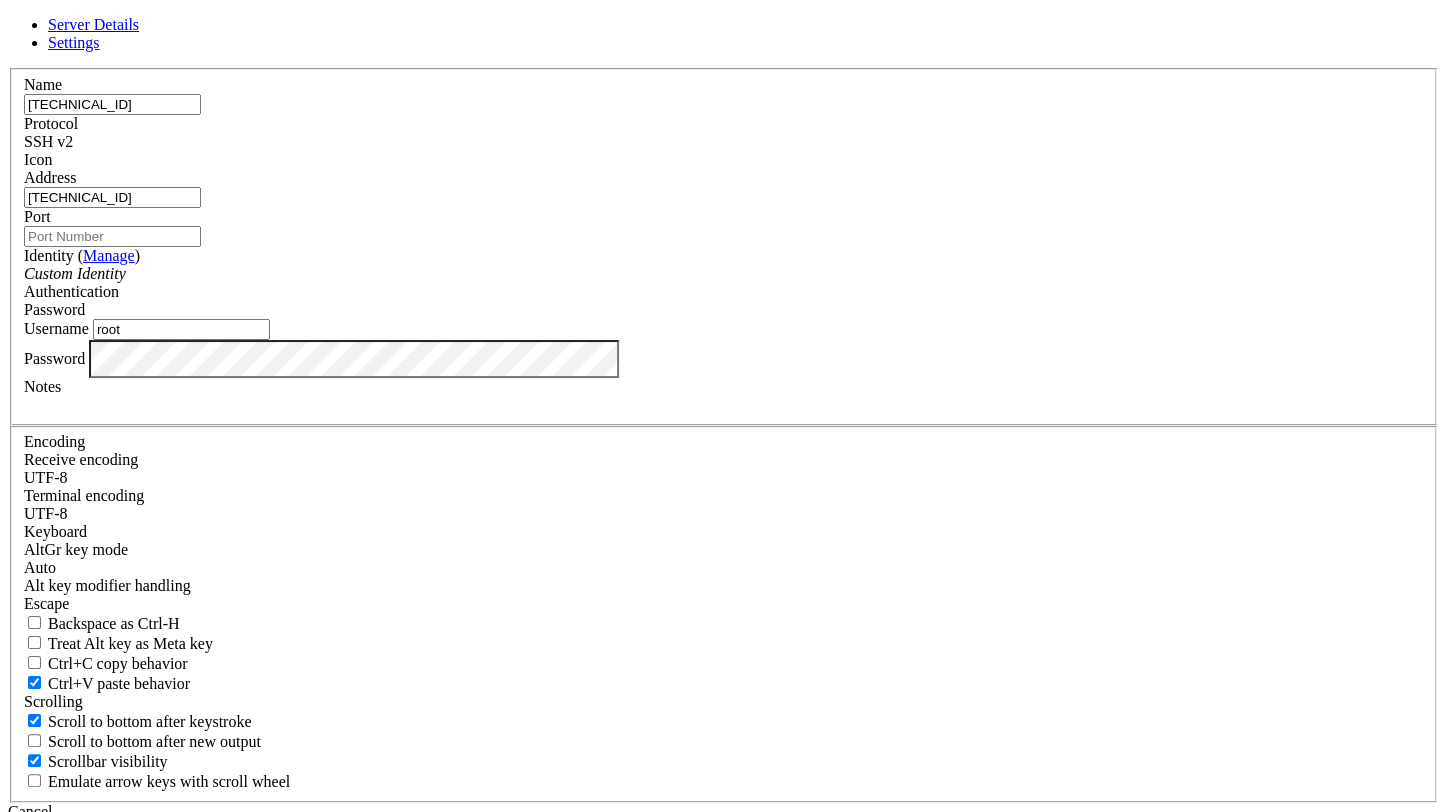 click on "Save" at bounding box center (31, 831) 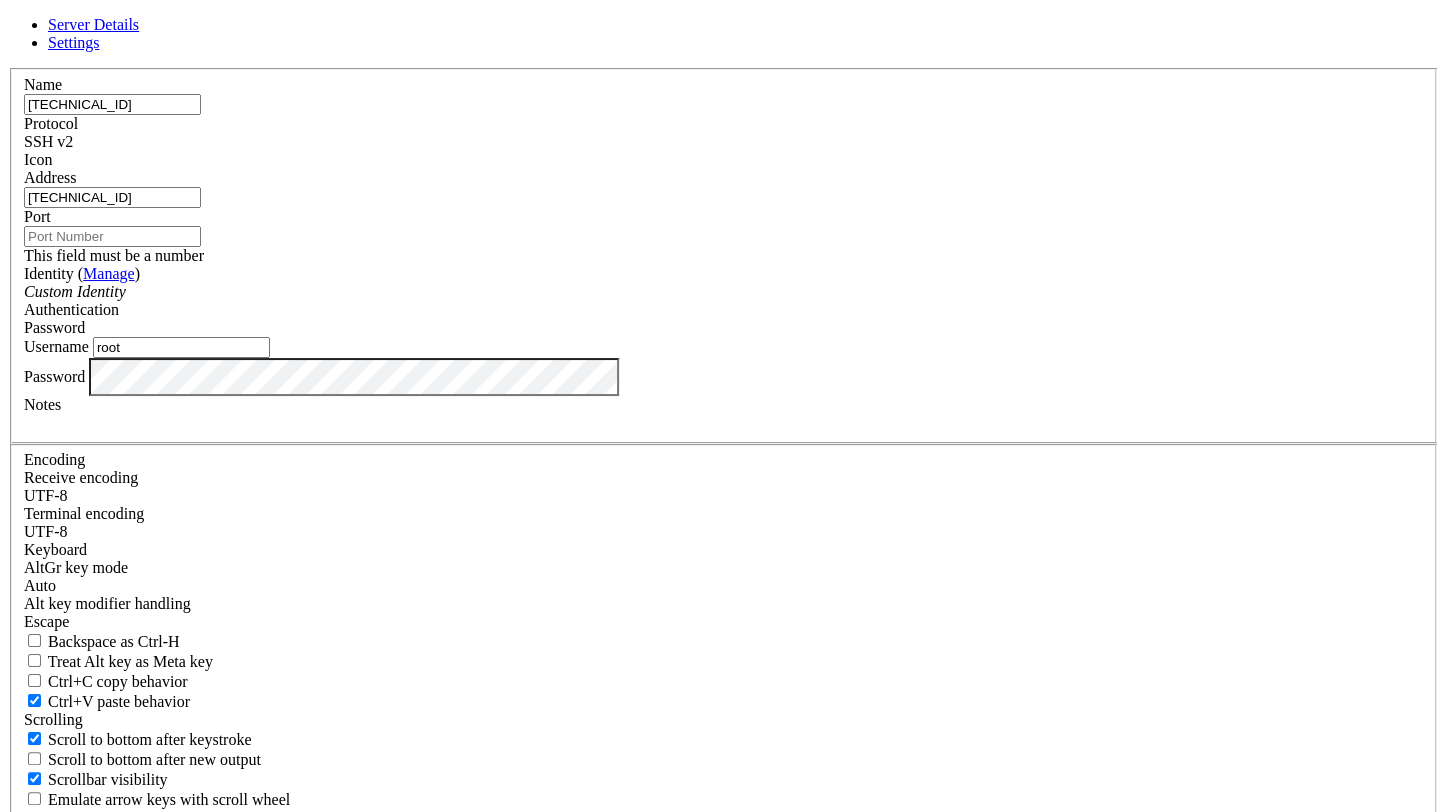 click on "Save" at bounding box center (31, 849) 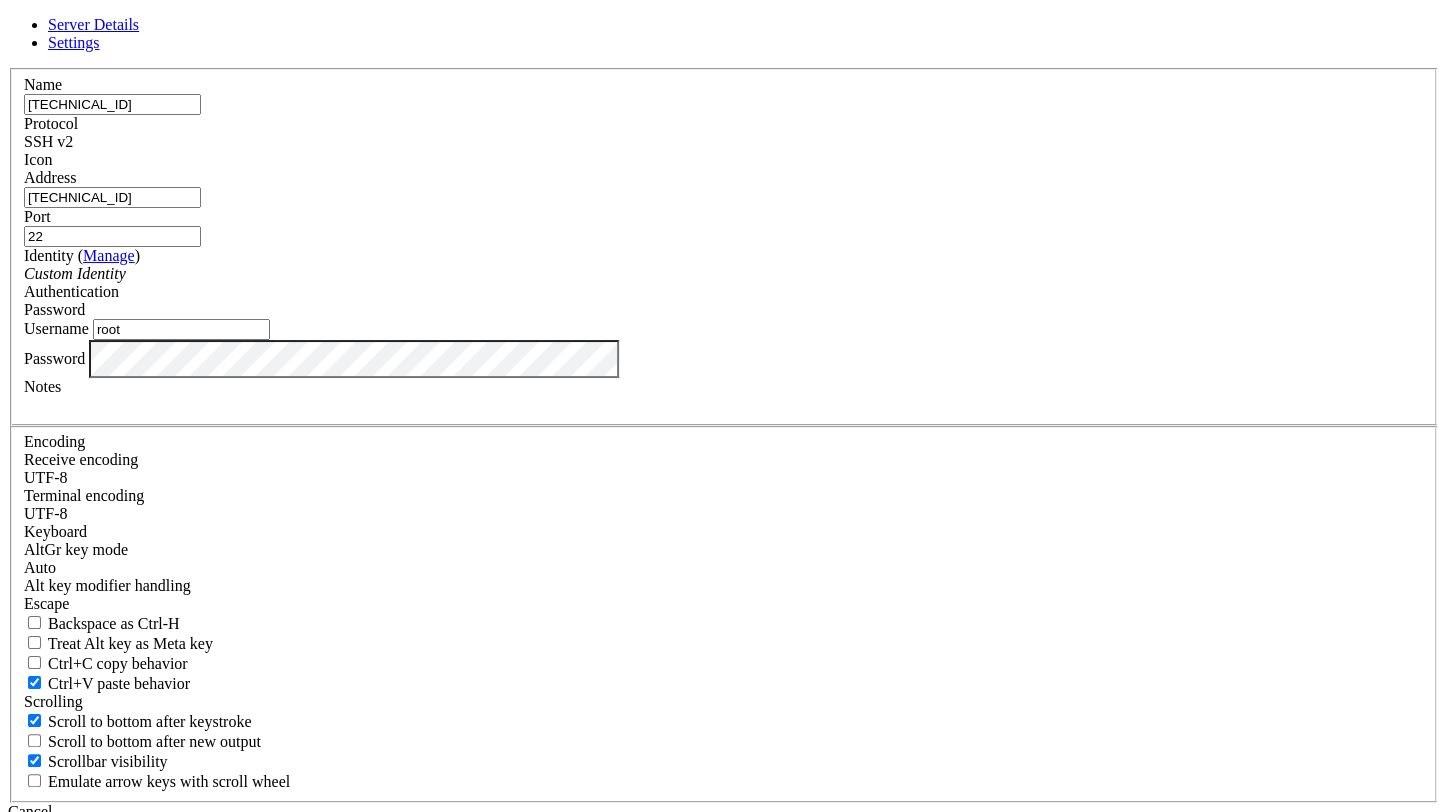 type on "22" 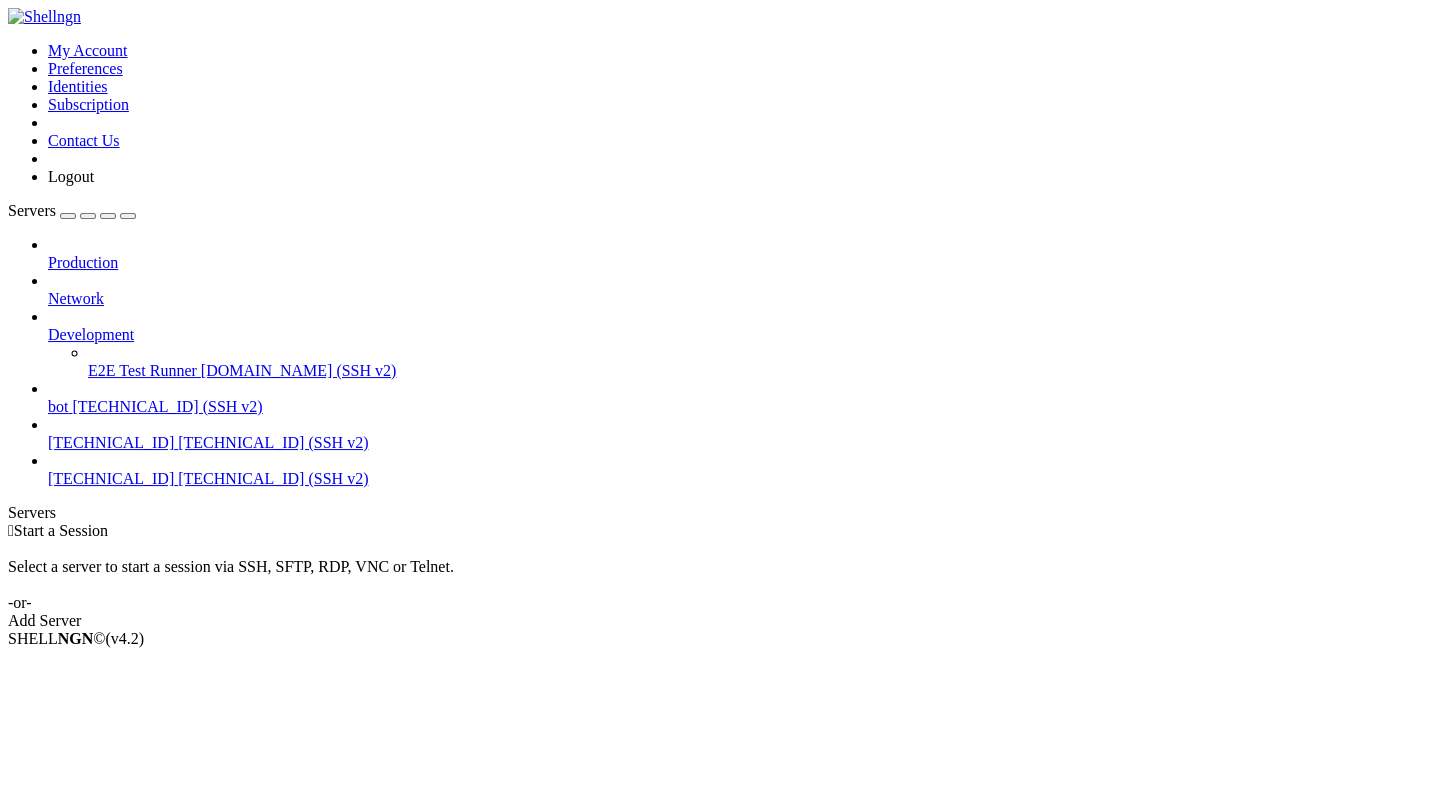 click on "[TECHNICAL_ID]" at bounding box center [111, 478] 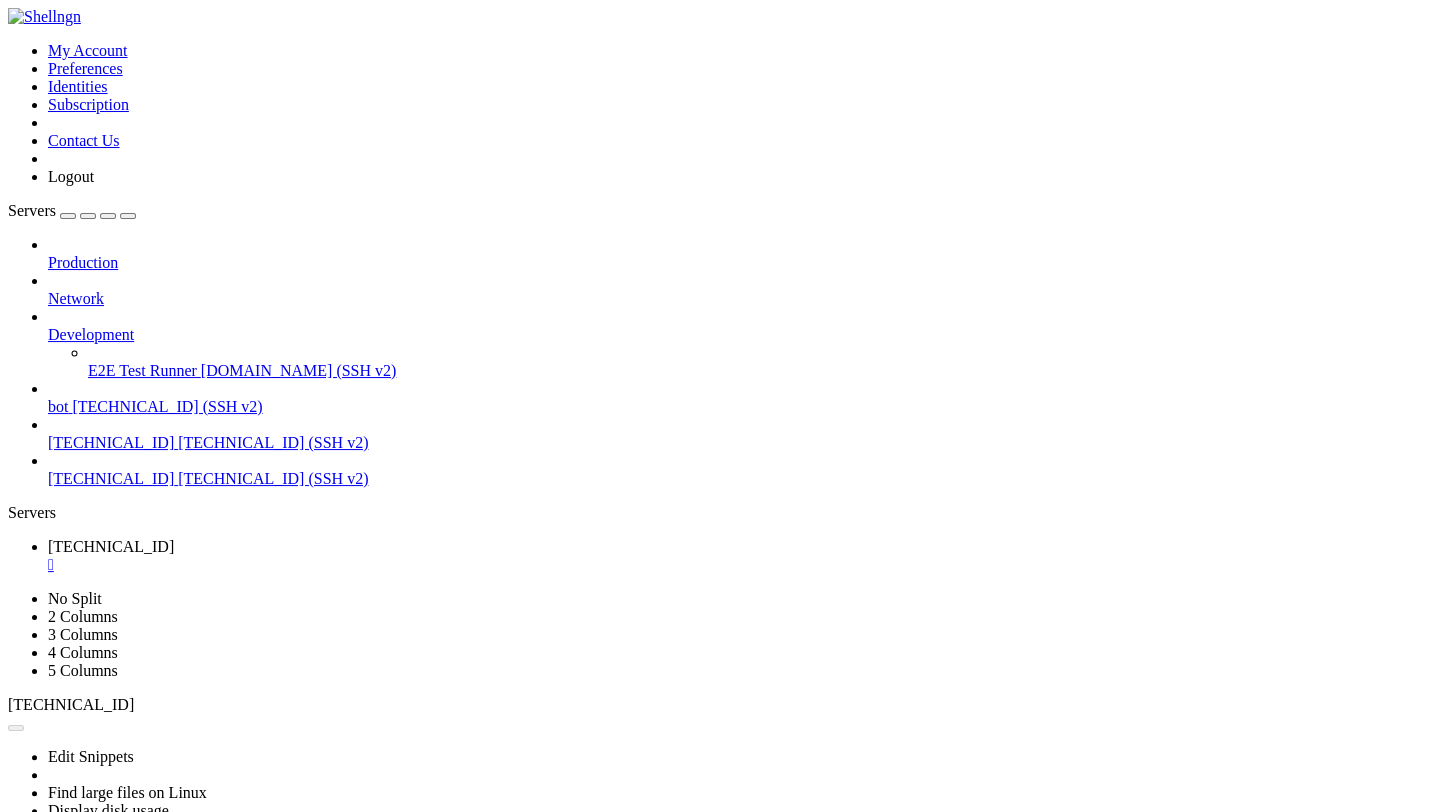 scroll, scrollTop: 0, scrollLeft: 0, axis: both 